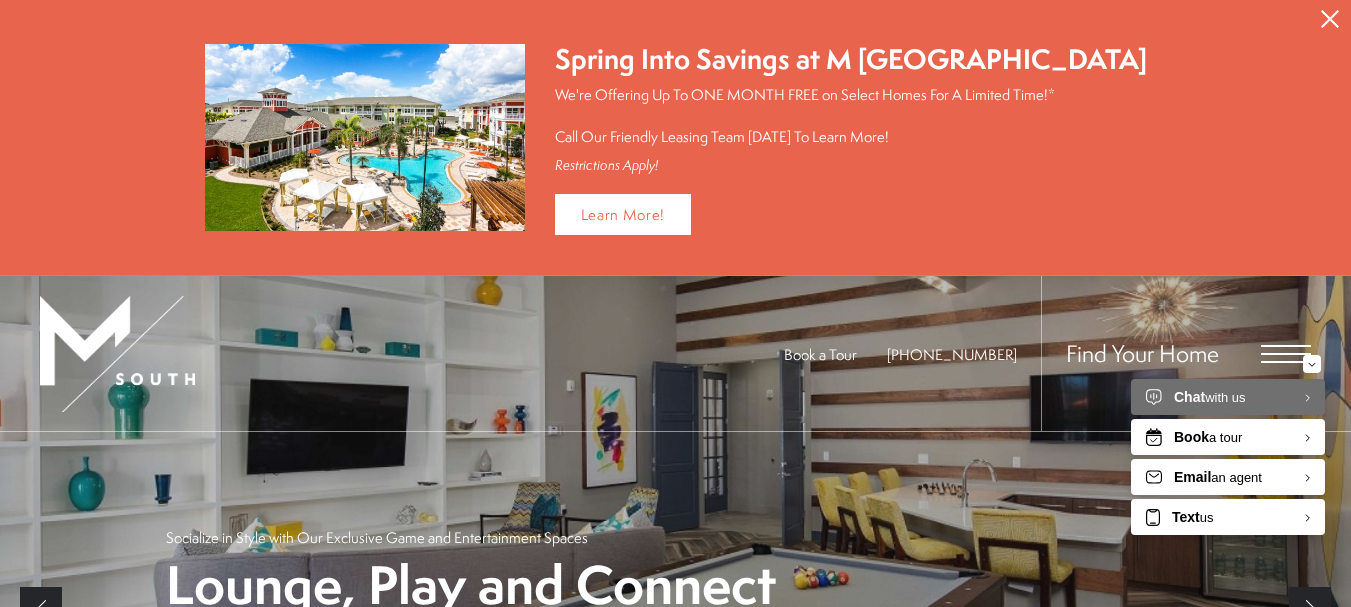 scroll, scrollTop: 0, scrollLeft: 0, axis: both 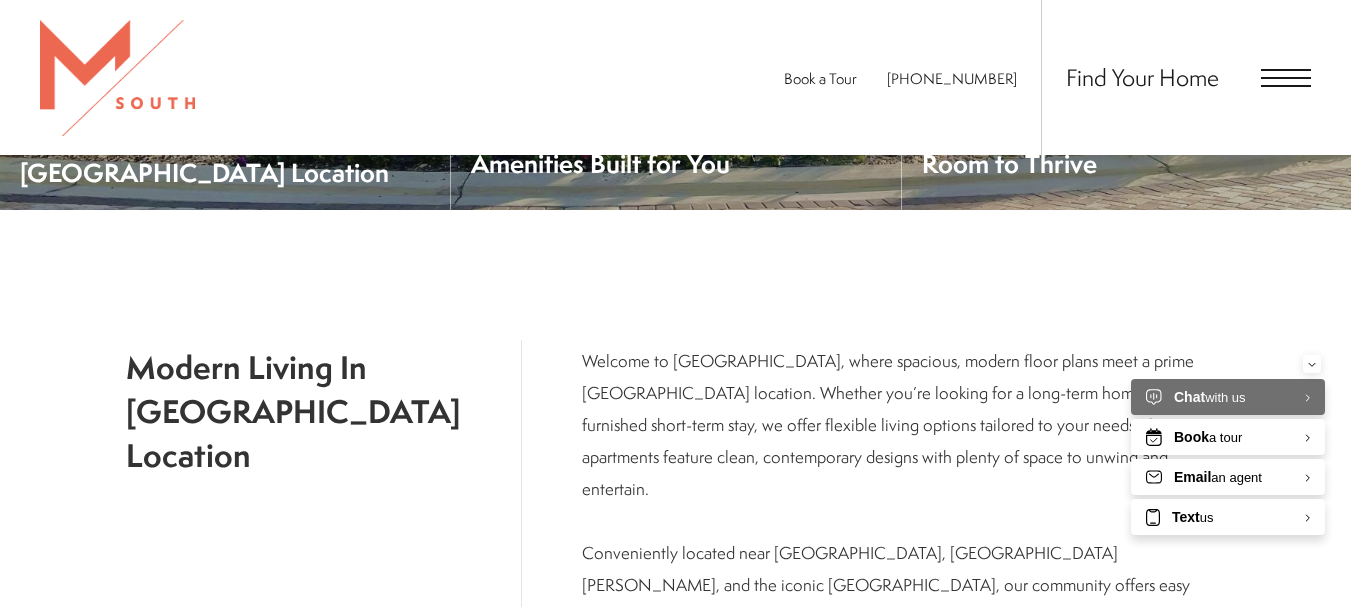 click at bounding box center [1286, 78] 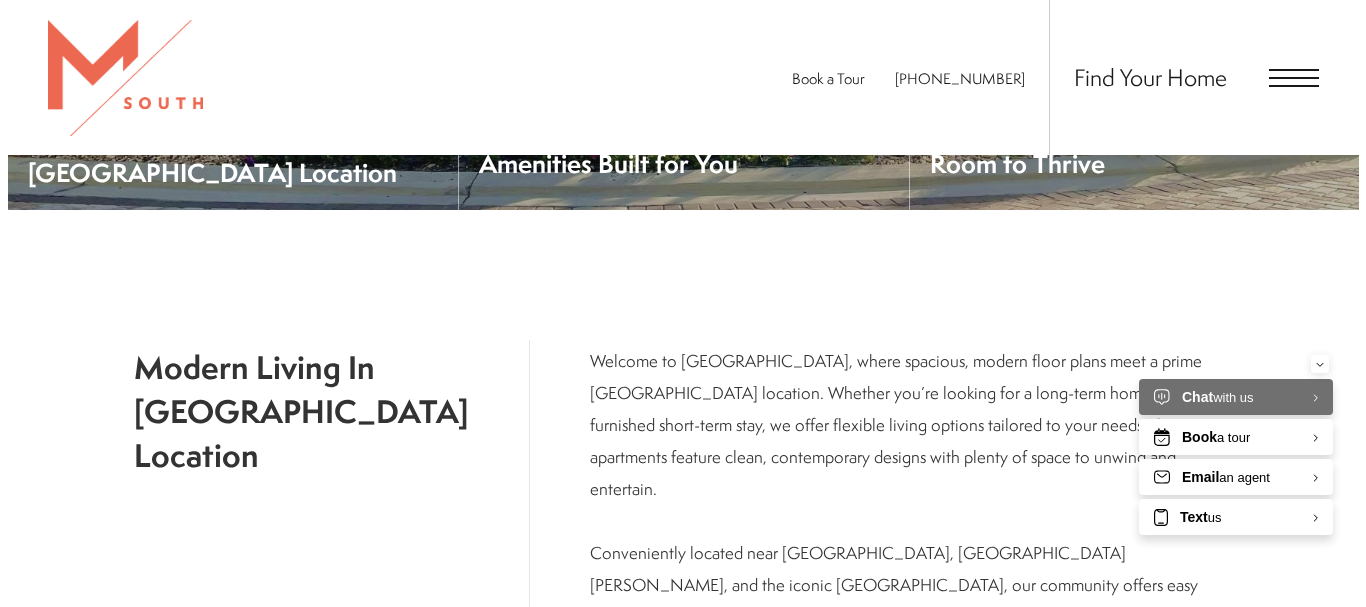 scroll, scrollTop: 0, scrollLeft: 0, axis: both 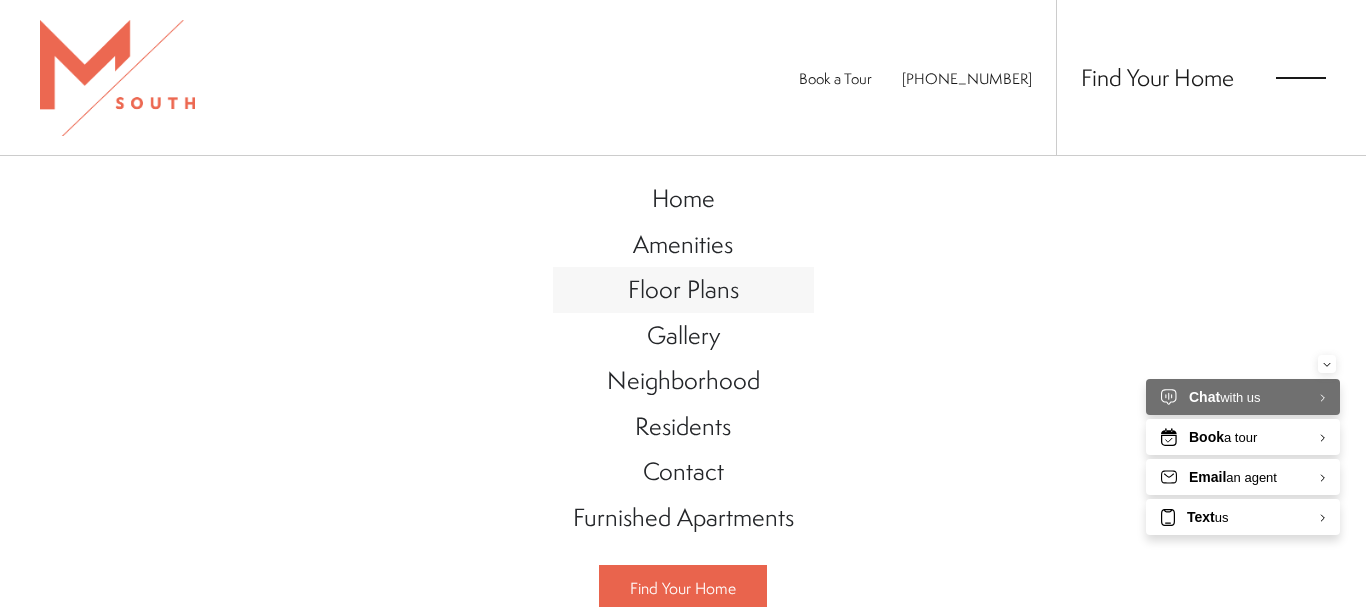click on "Floor Plans" at bounding box center [683, 289] 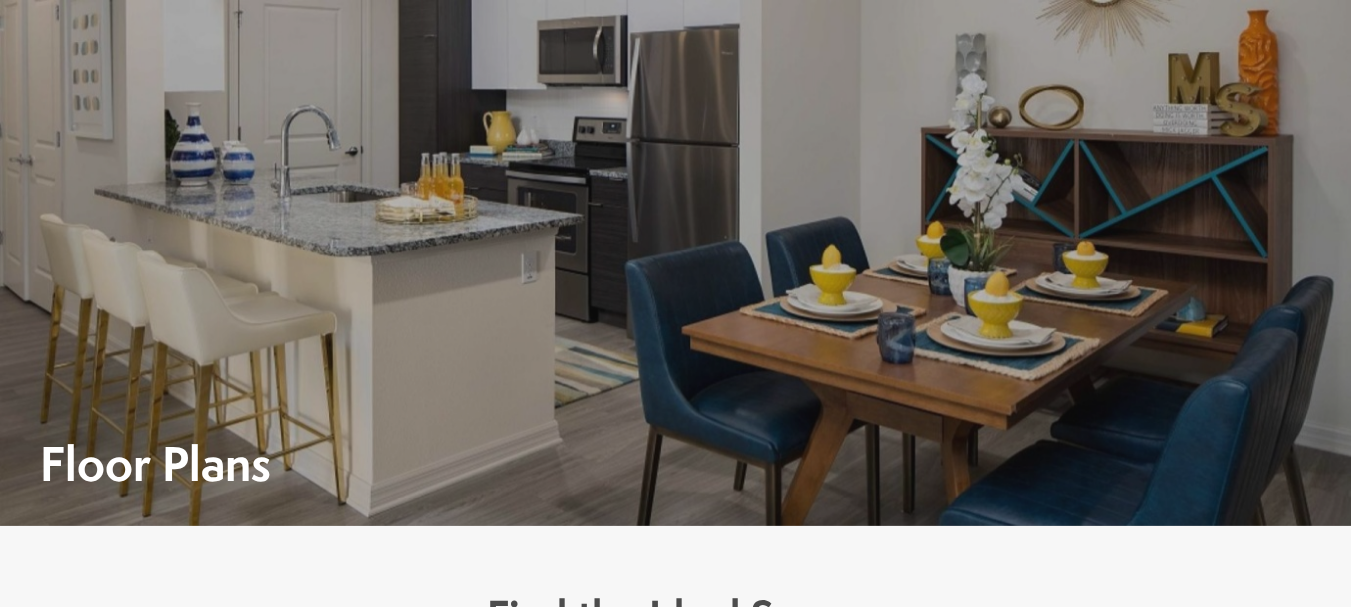 scroll, scrollTop: 0, scrollLeft: 0, axis: both 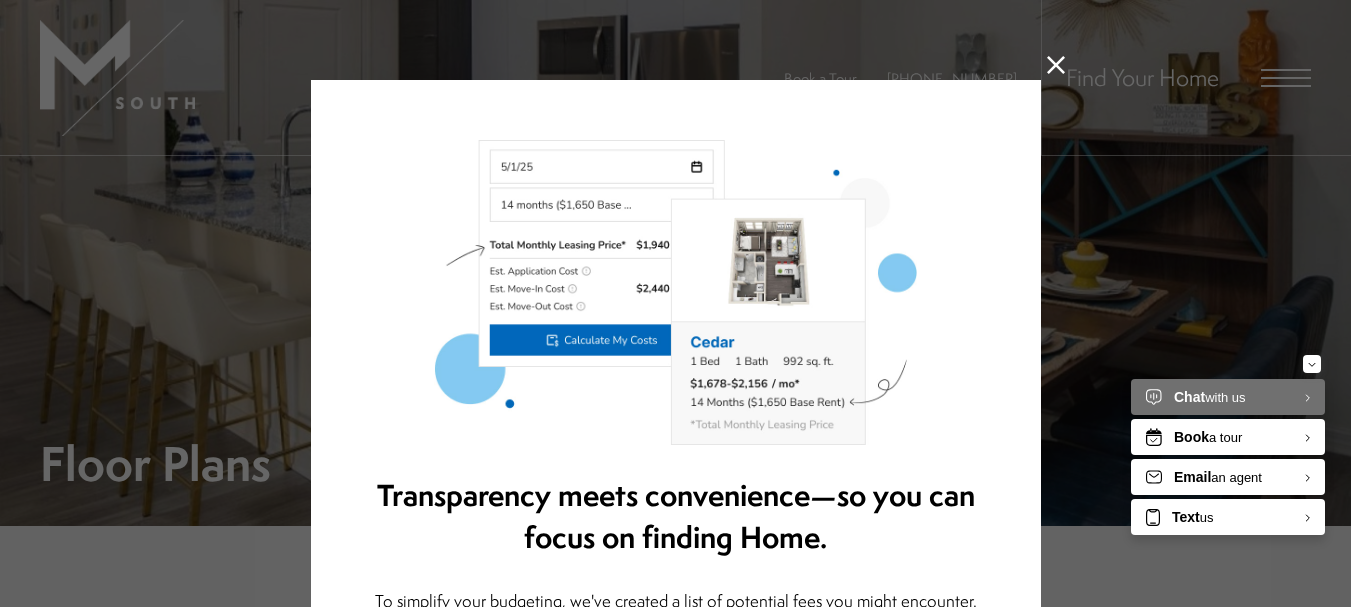 click 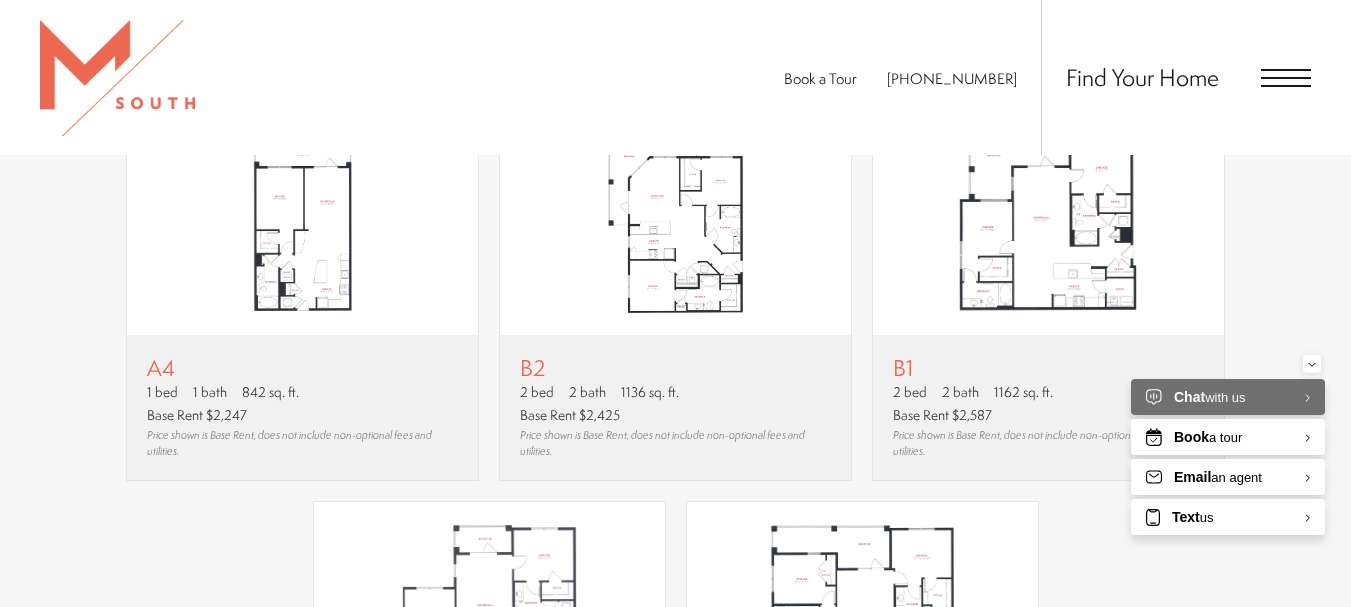 scroll, scrollTop: 1619, scrollLeft: 0, axis: vertical 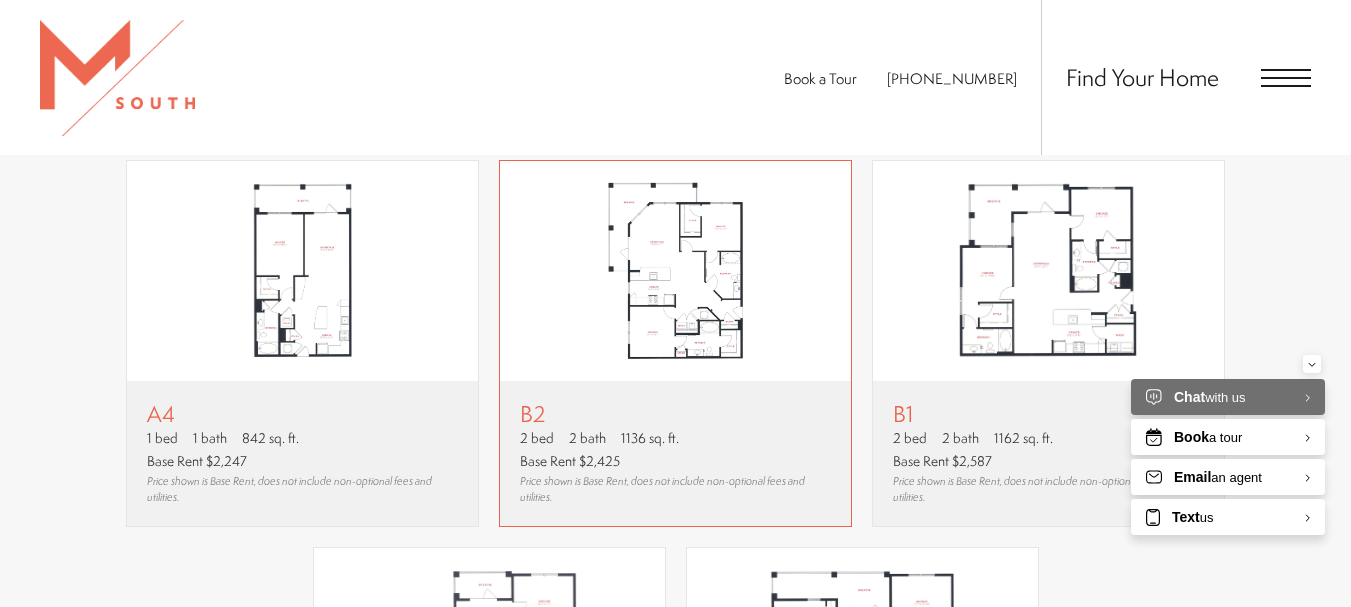 click on "B2" at bounding box center (675, 413) 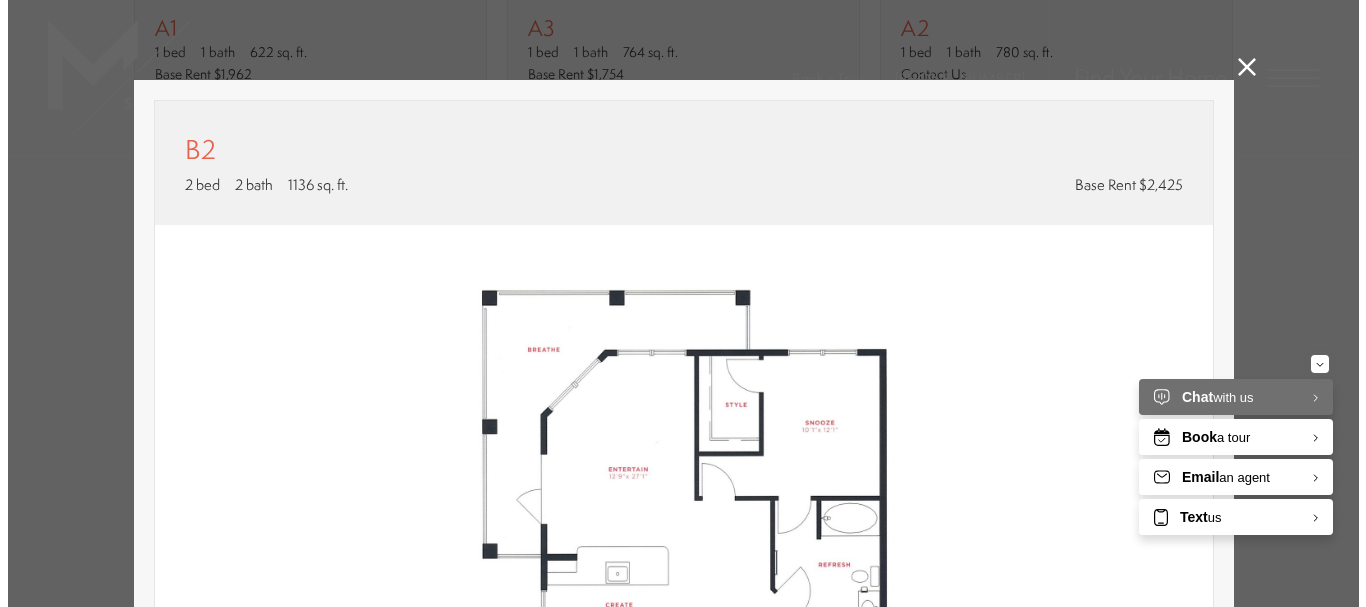 scroll, scrollTop: 0, scrollLeft: 0, axis: both 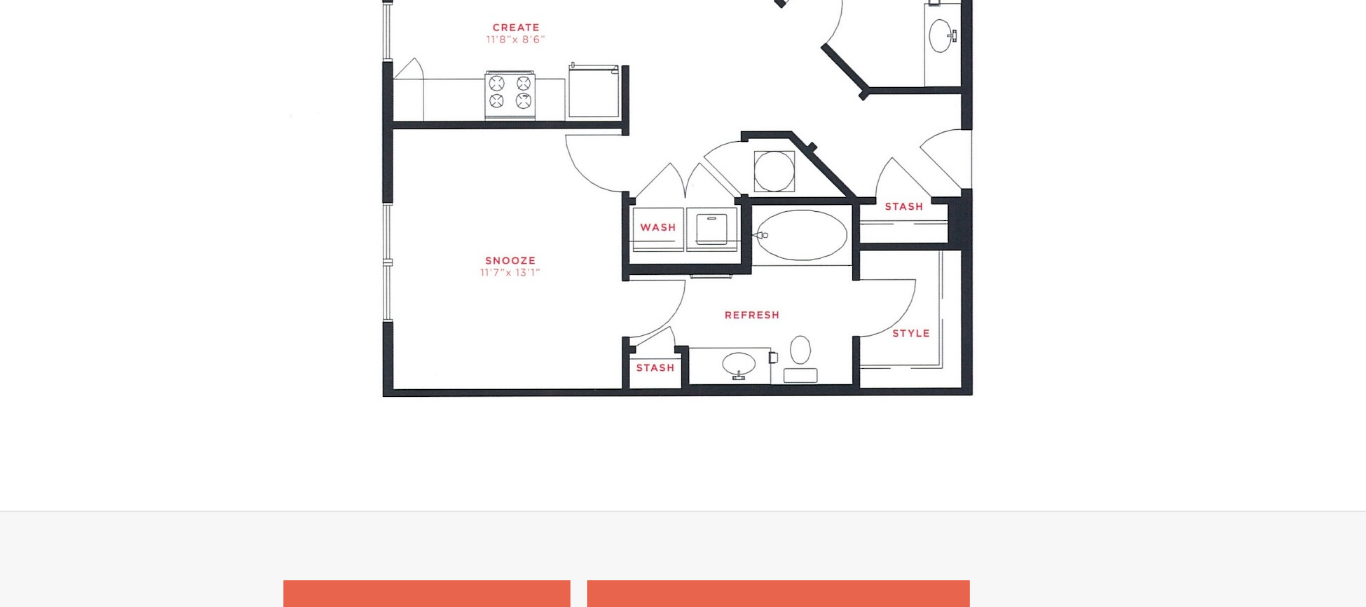click at bounding box center [683, -16] 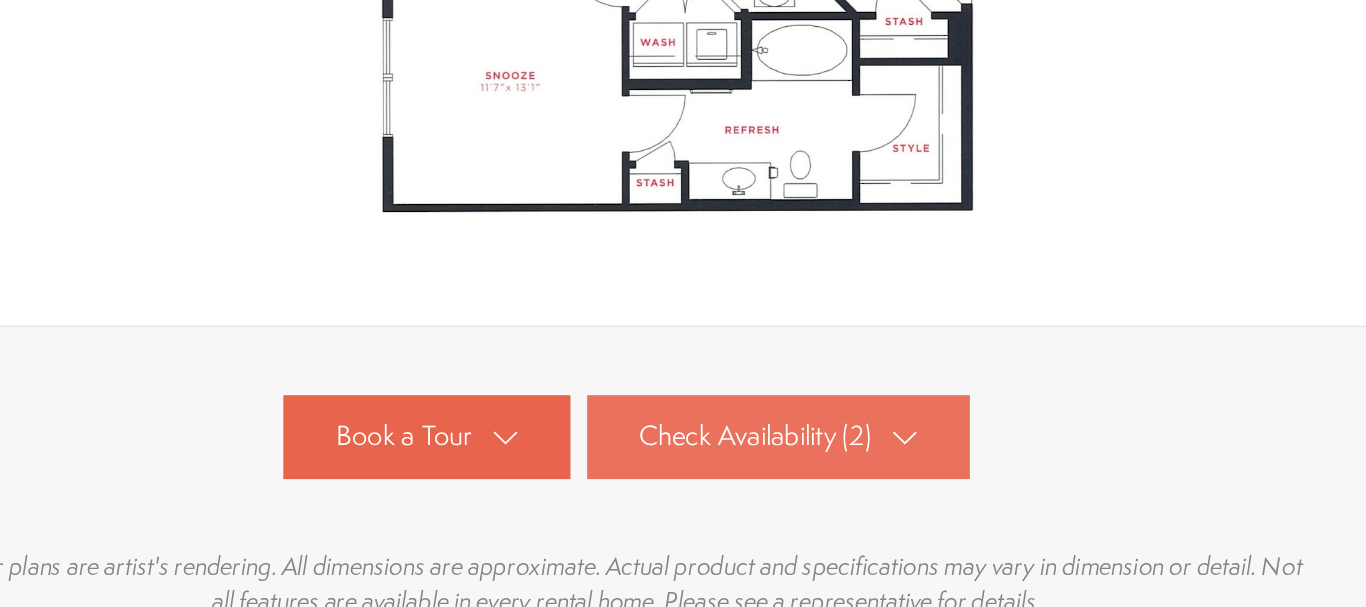 click 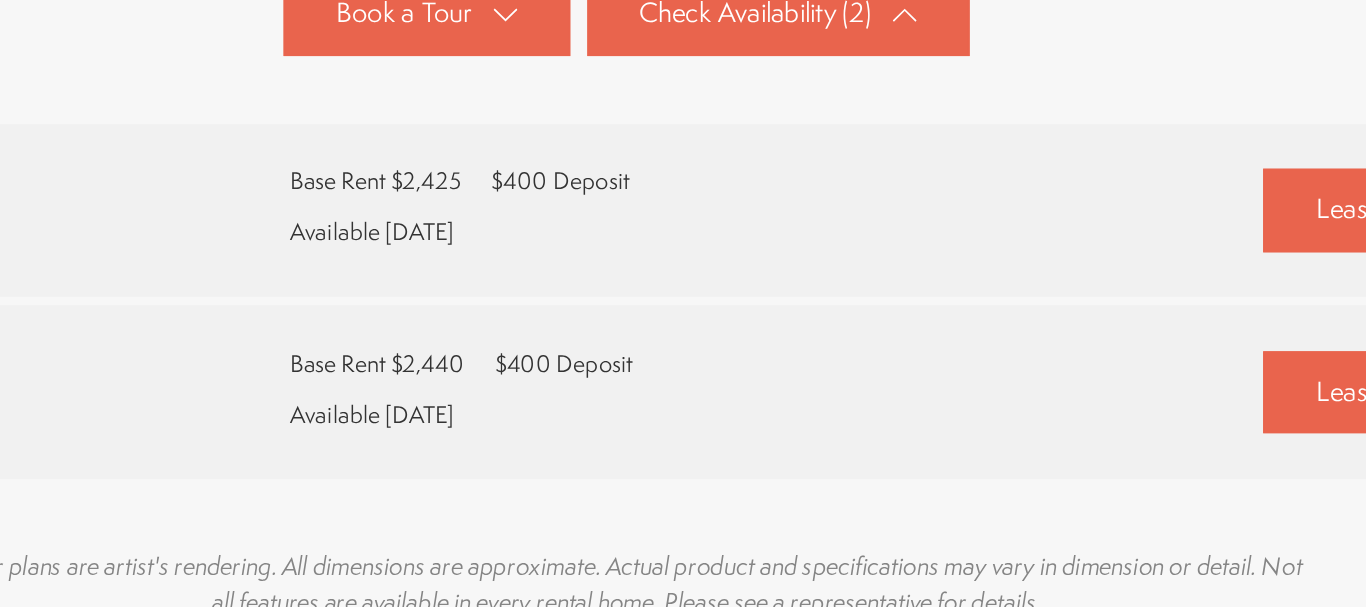 scroll, scrollTop: 836, scrollLeft: 0, axis: vertical 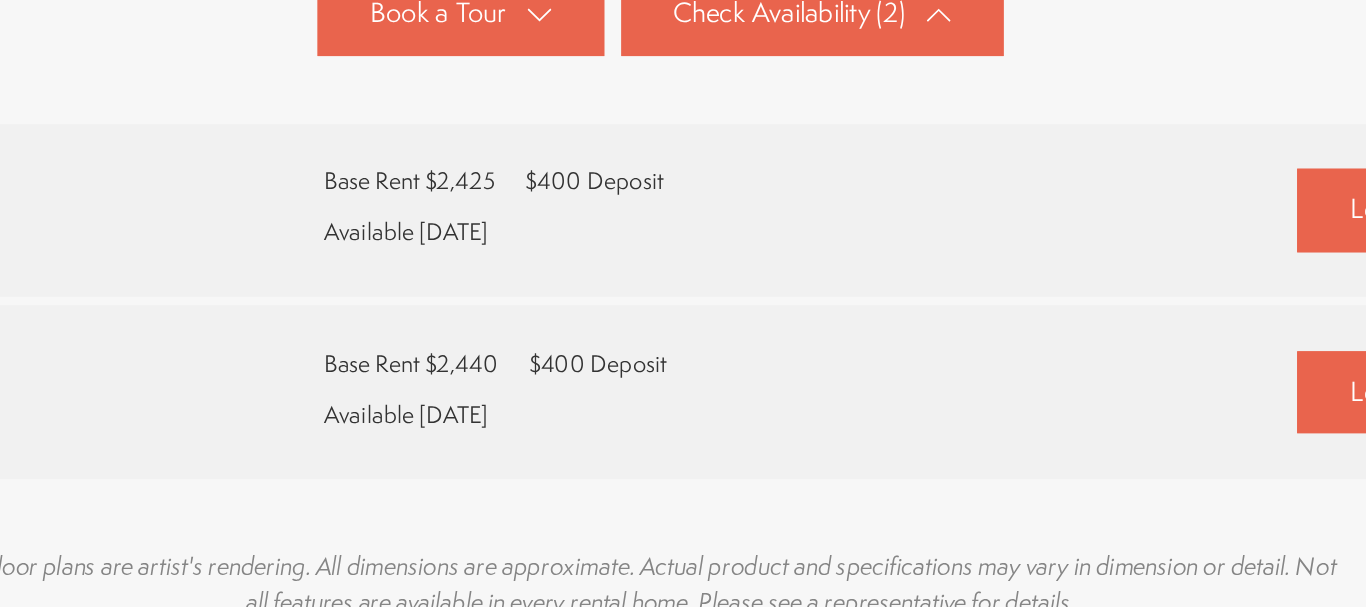 drag, startPoint x: 933, startPoint y: 162, endPoint x: 937, endPoint y: 207, distance: 45.17743 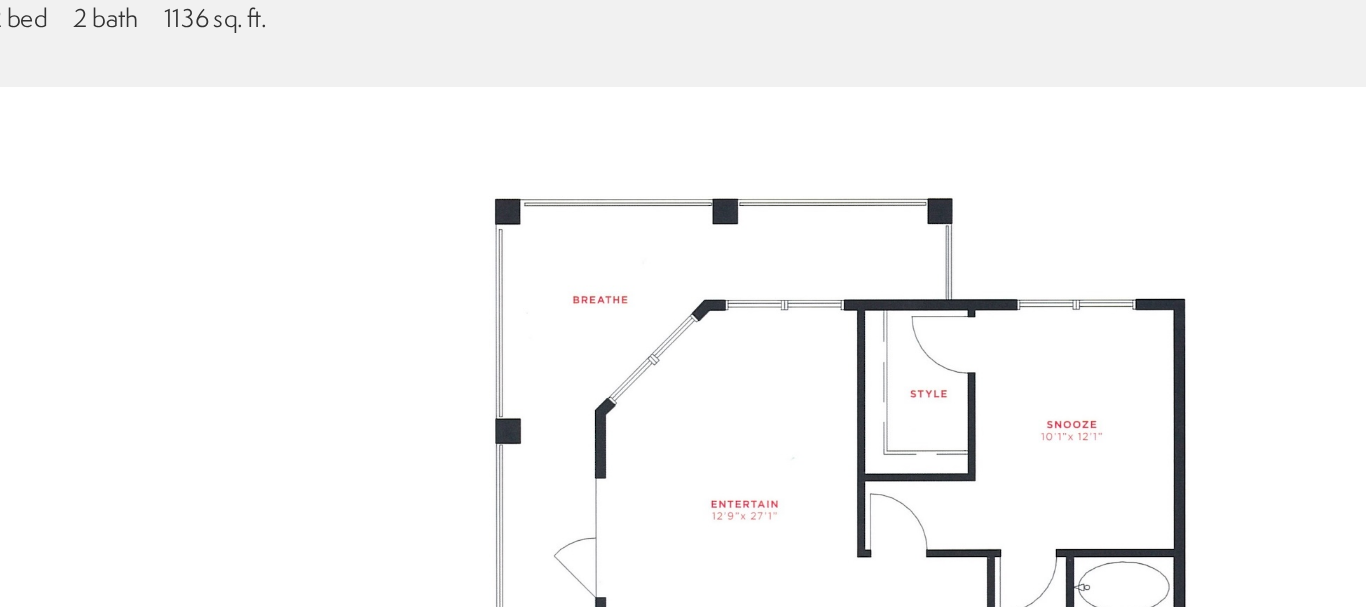 scroll, scrollTop: 0, scrollLeft: 0, axis: both 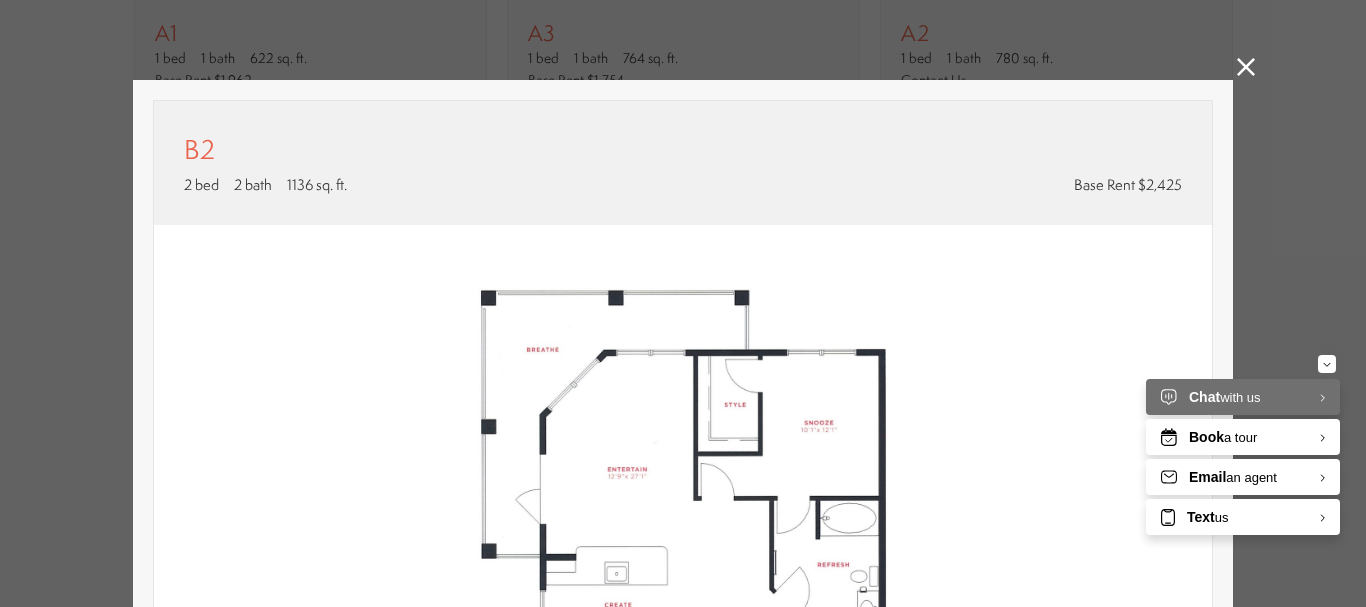 click 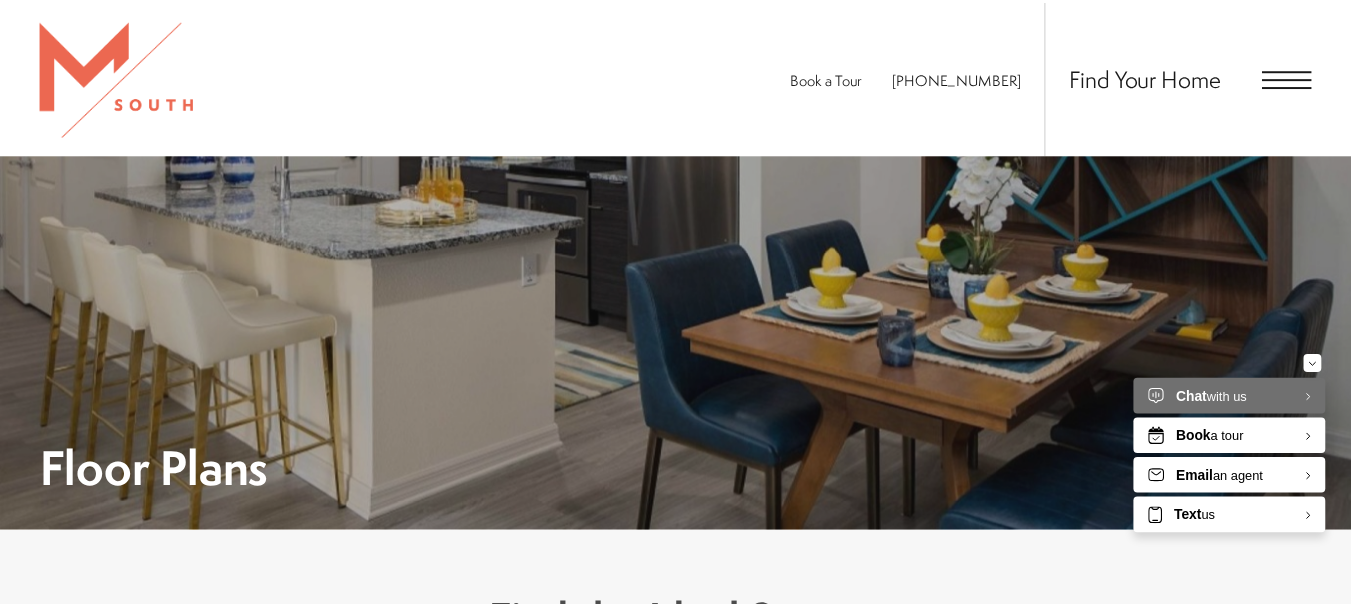 scroll, scrollTop: 1619, scrollLeft: 0, axis: vertical 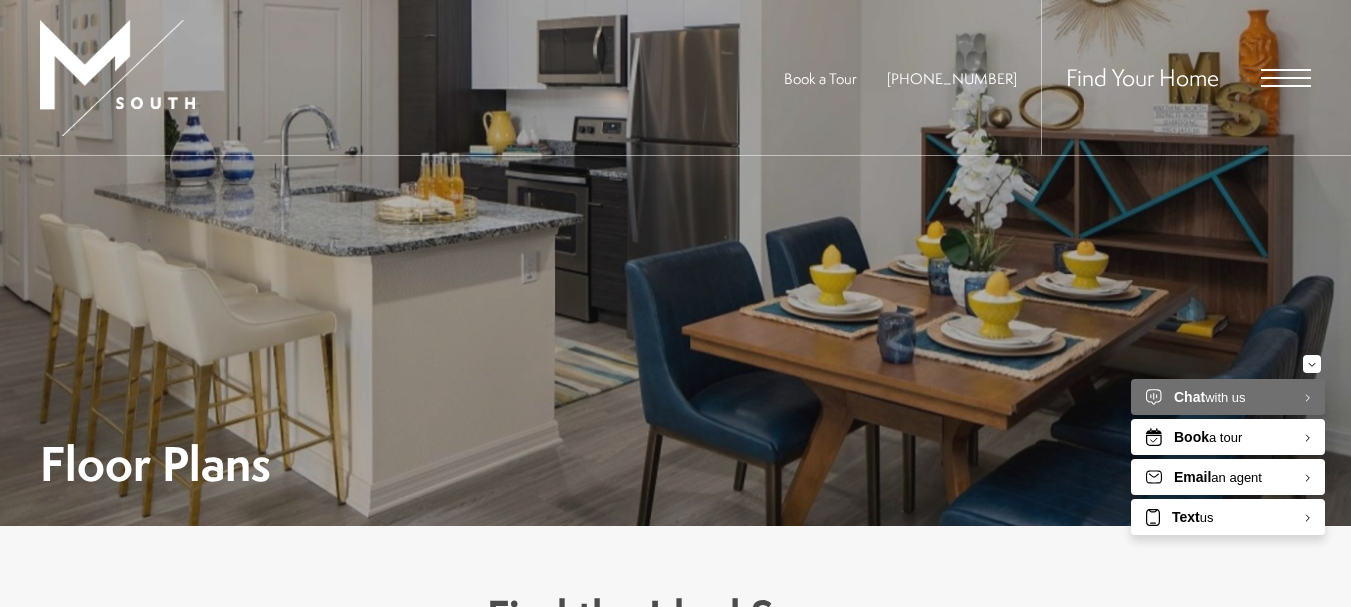 click at bounding box center [1286, 78] 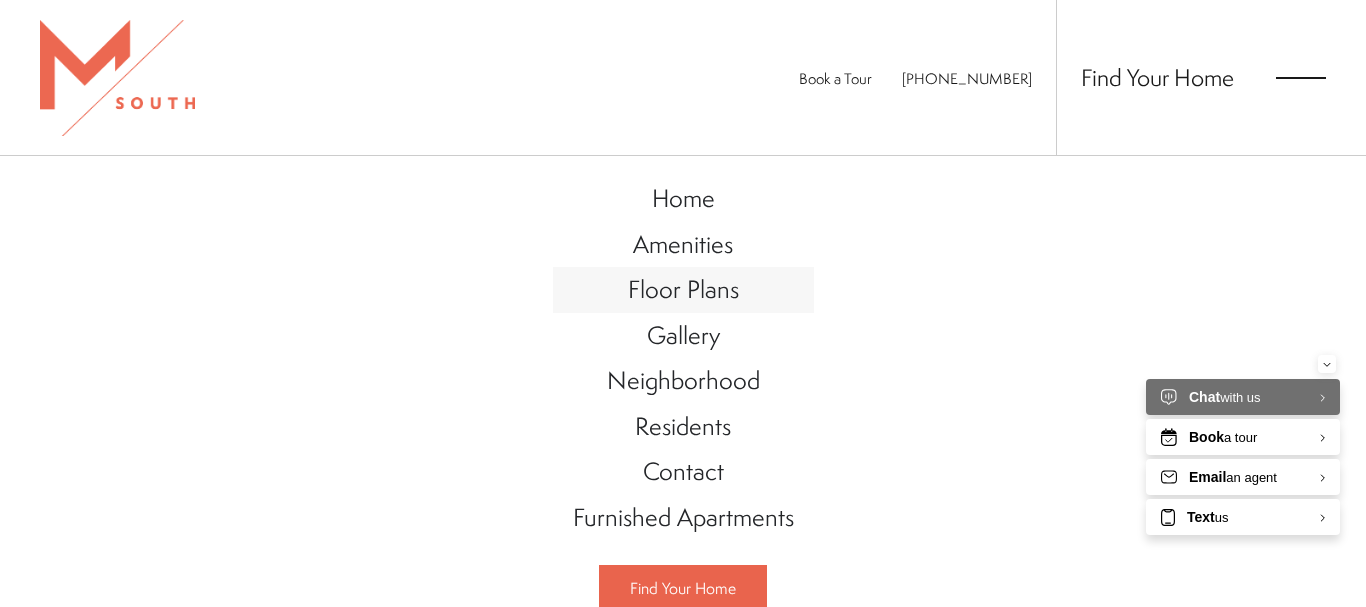click on "Floor Plans" at bounding box center (683, 289) 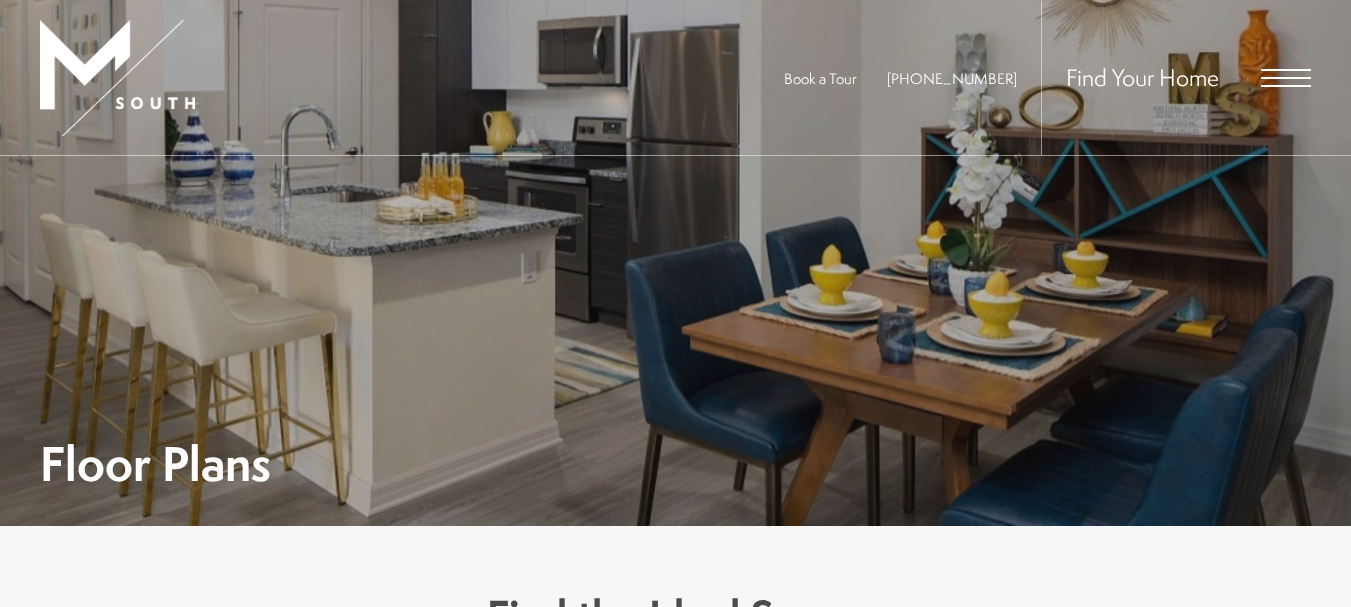 scroll, scrollTop: 0, scrollLeft: 0, axis: both 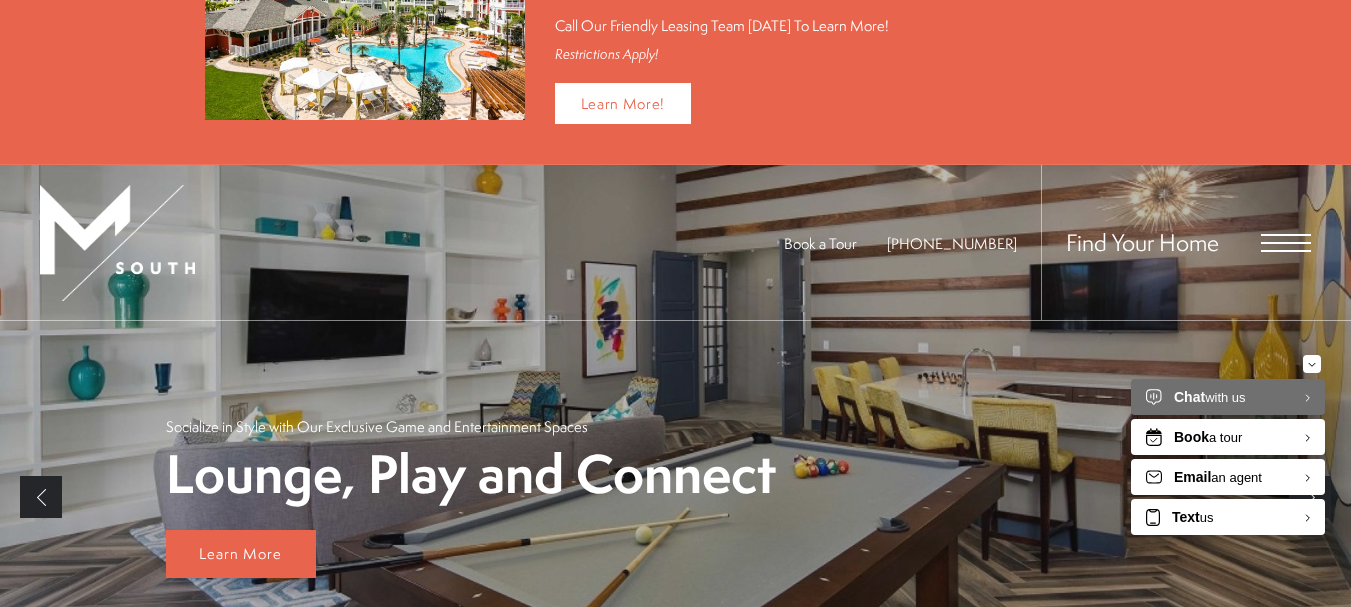 click at bounding box center (1286, 243) 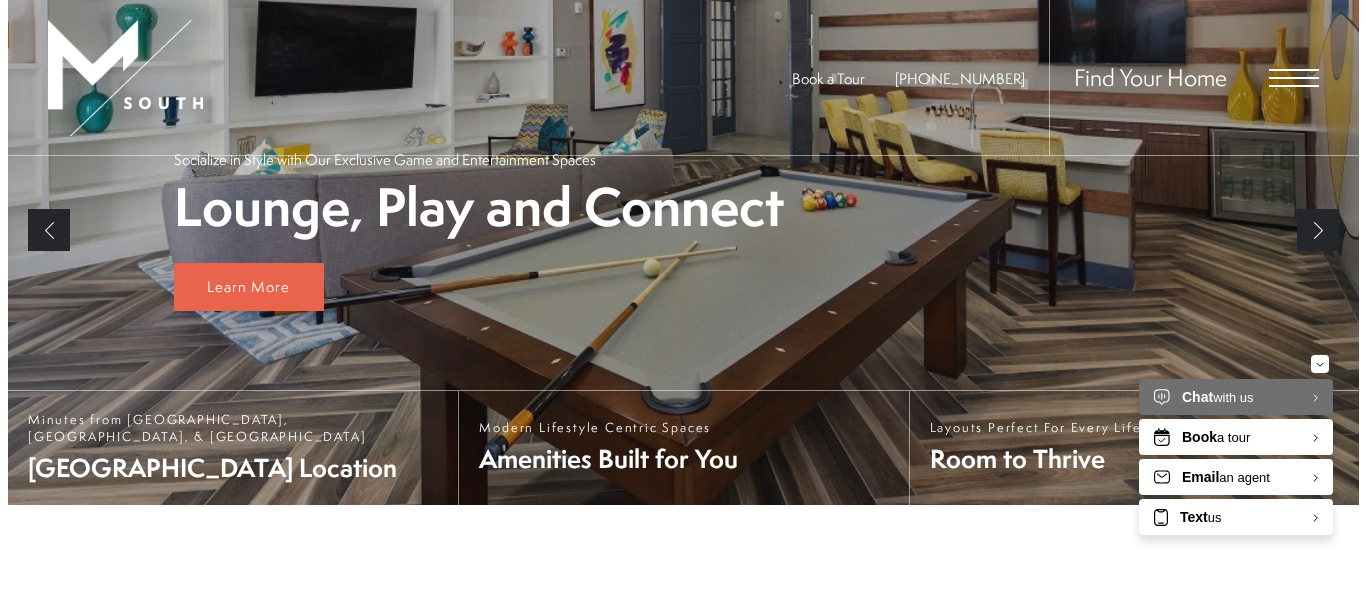 scroll, scrollTop: 0, scrollLeft: 0, axis: both 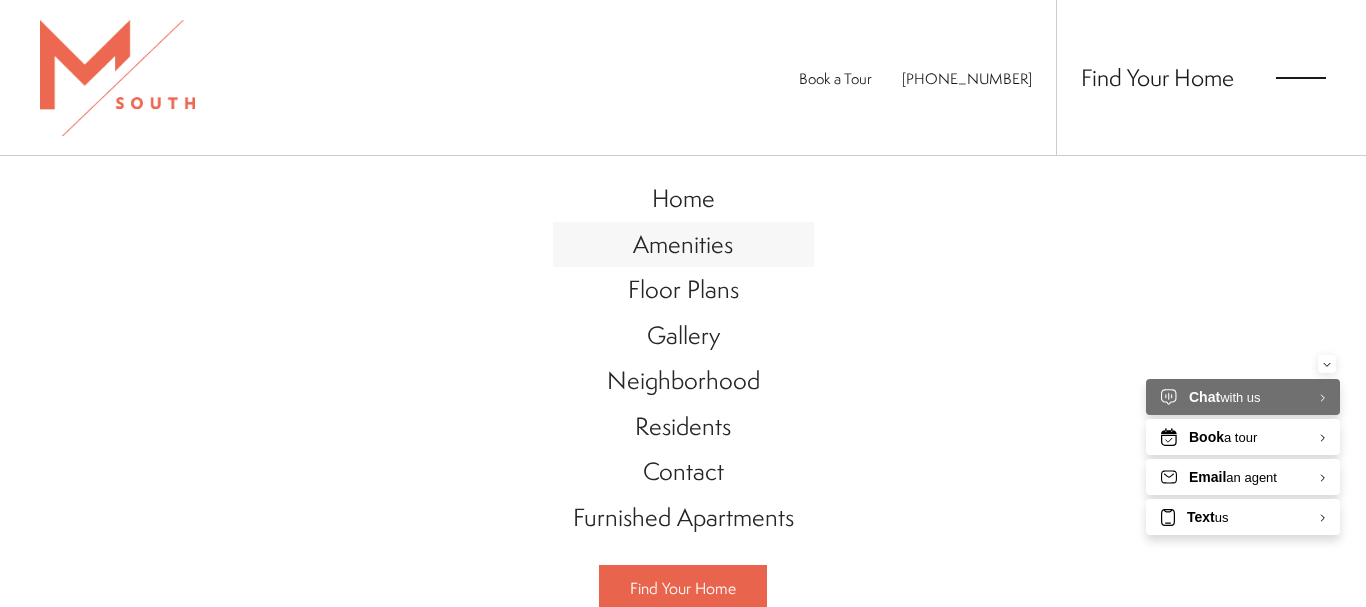 click on "Amenities" at bounding box center [683, 244] 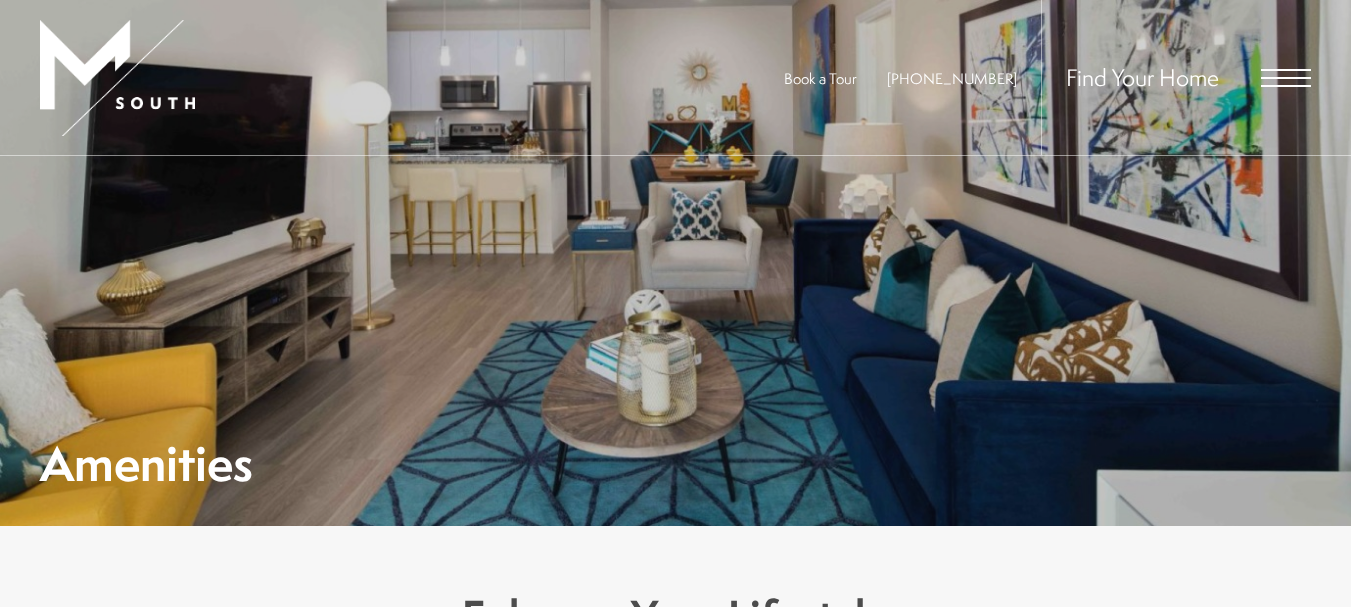scroll, scrollTop: 0, scrollLeft: 0, axis: both 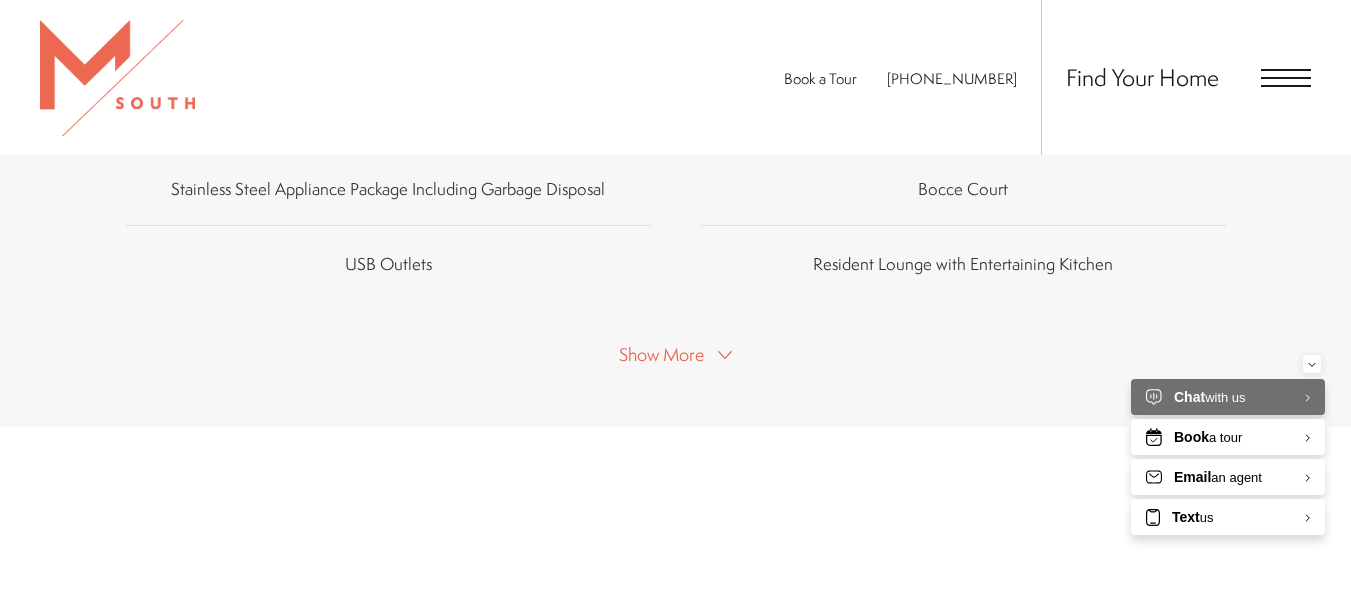 click 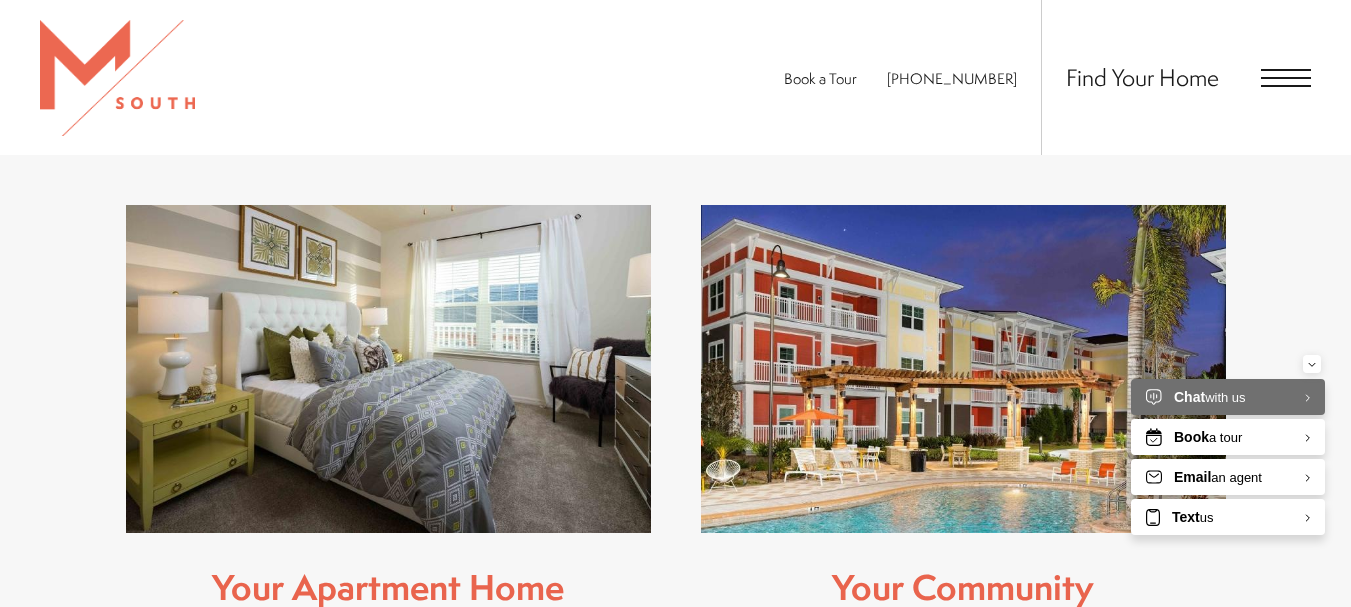 scroll, scrollTop: 645, scrollLeft: 0, axis: vertical 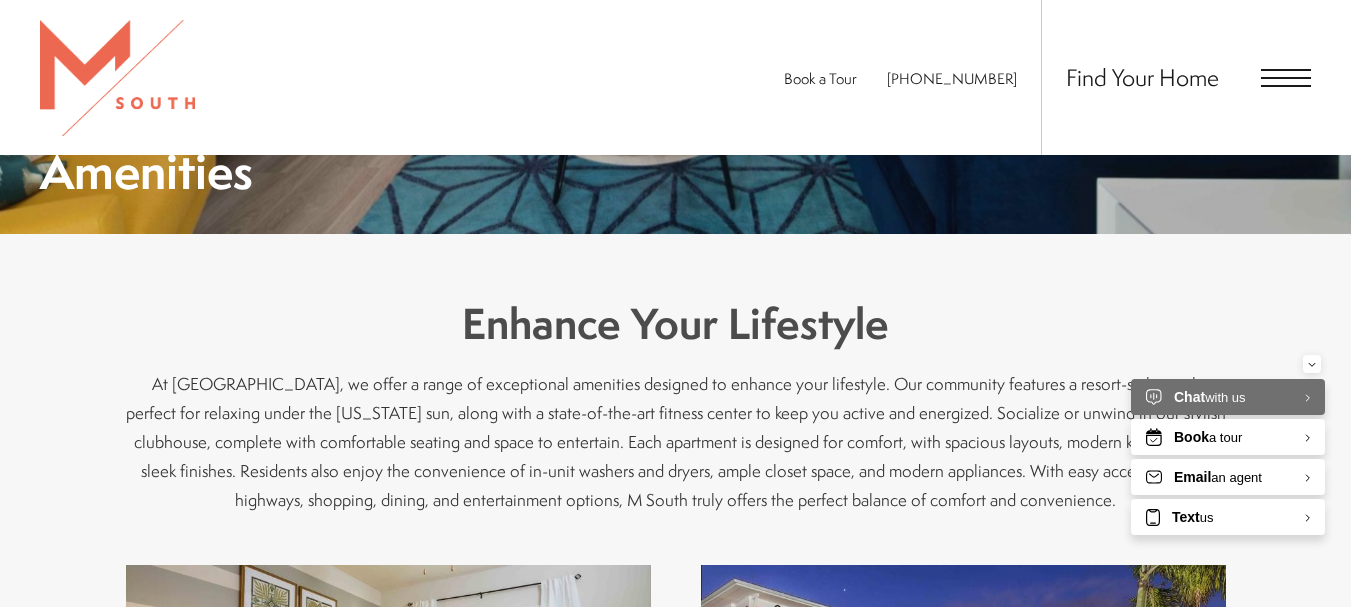 click at bounding box center [1286, 70] 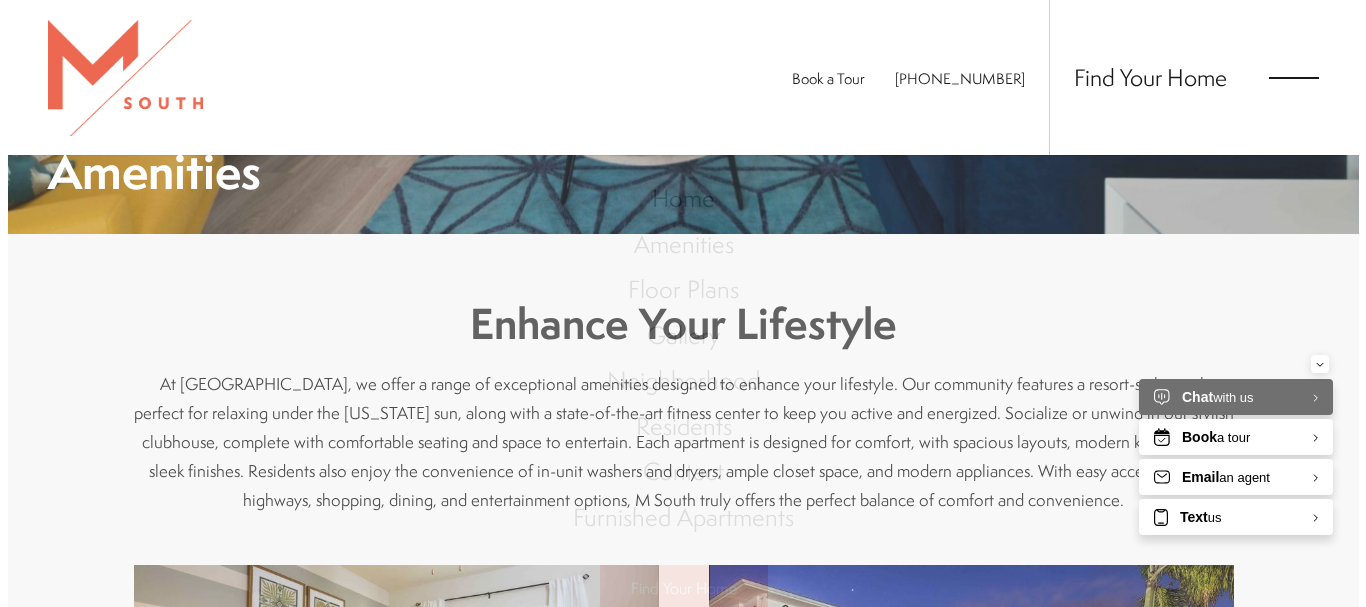 scroll, scrollTop: 0, scrollLeft: 0, axis: both 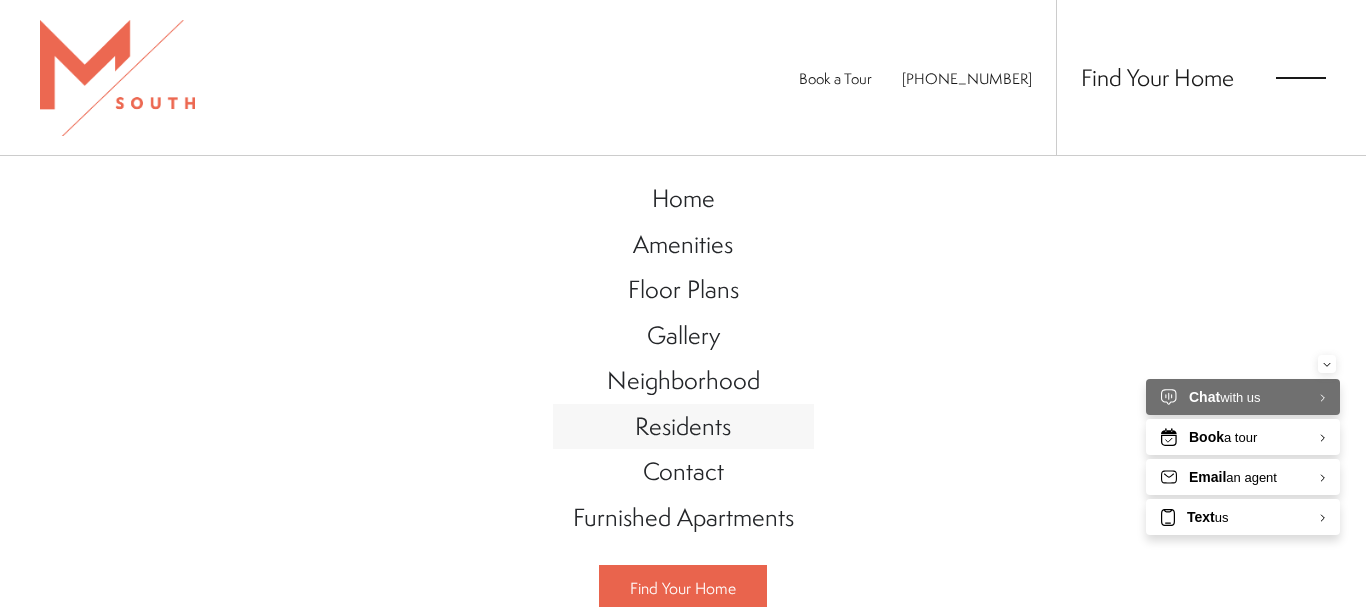 click on "Residents" at bounding box center (683, 426) 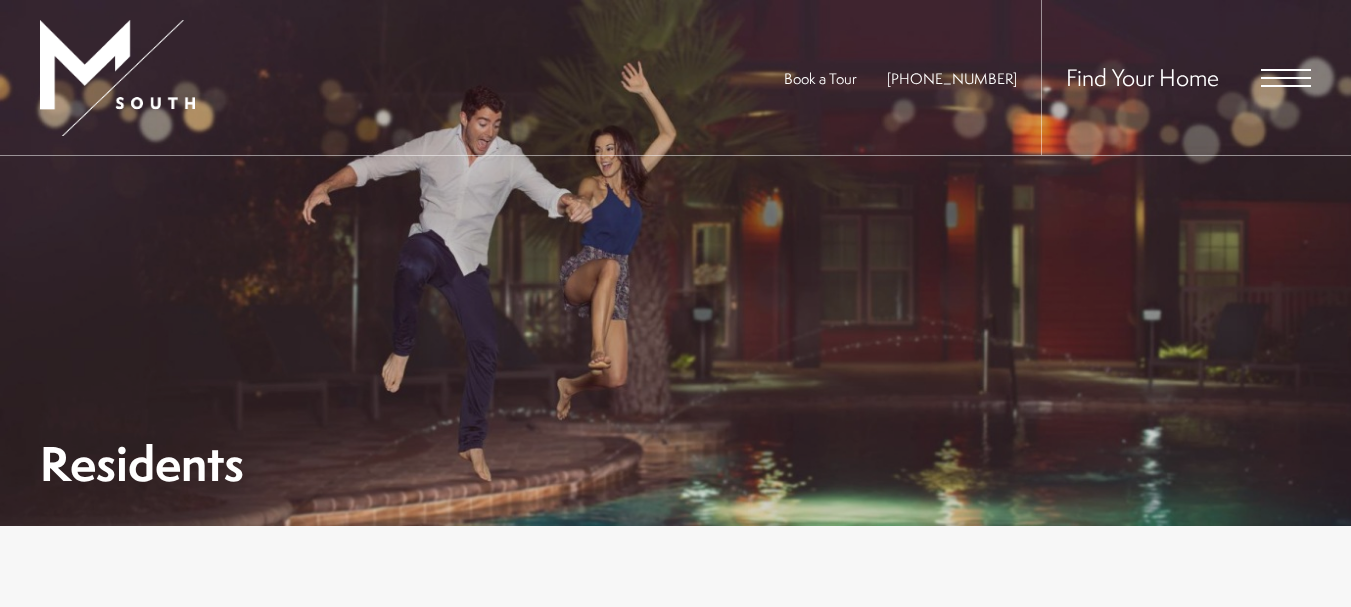 scroll, scrollTop: 0, scrollLeft: 0, axis: both 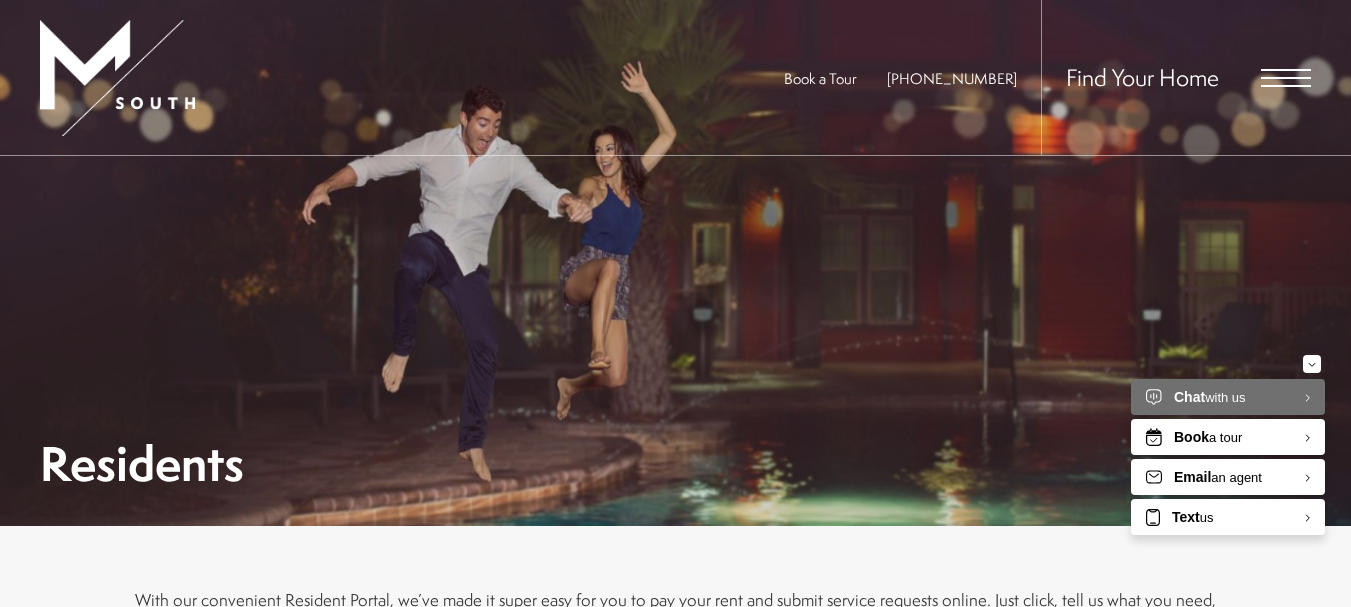 click at bounding box center (1286, 78) 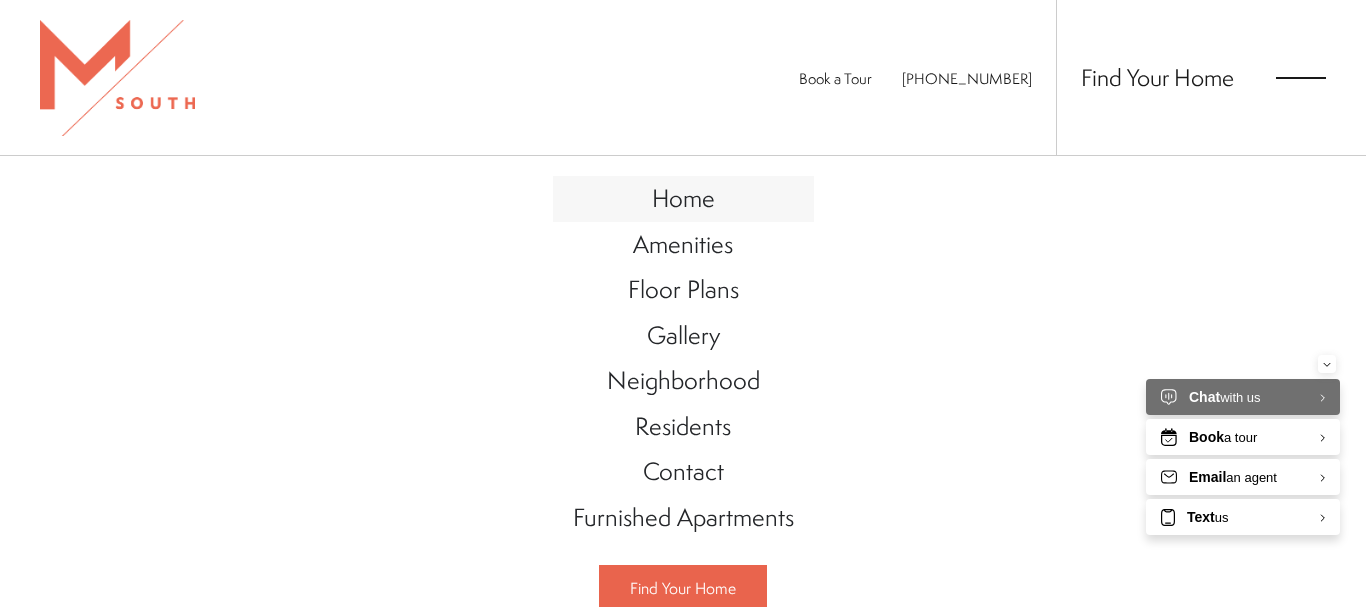 click on "Home" at bounding box center (683, 198) 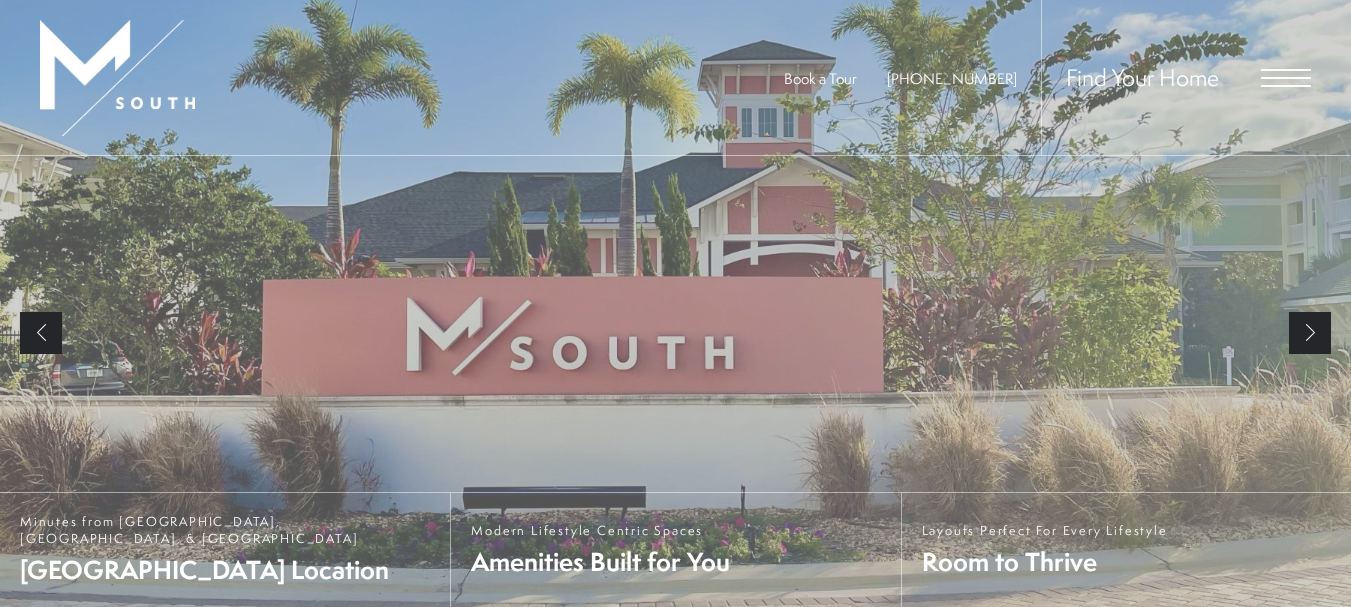 scroll, scrollTop: 0, scrollLeft: 0, axis: both 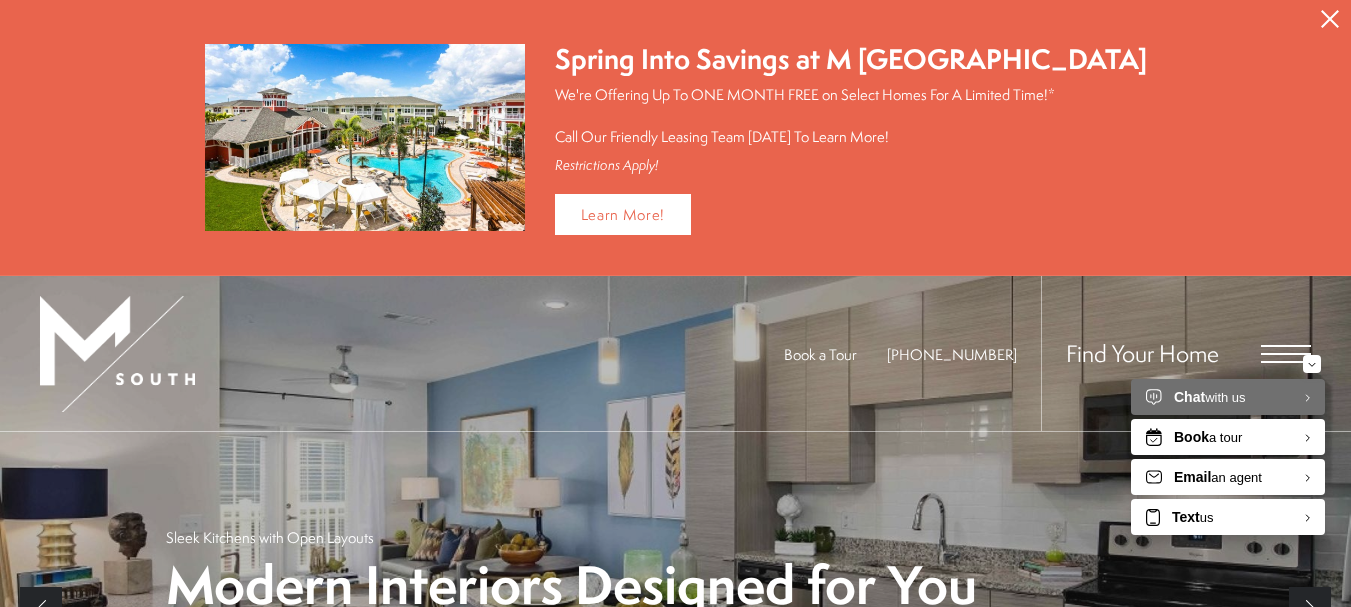 click 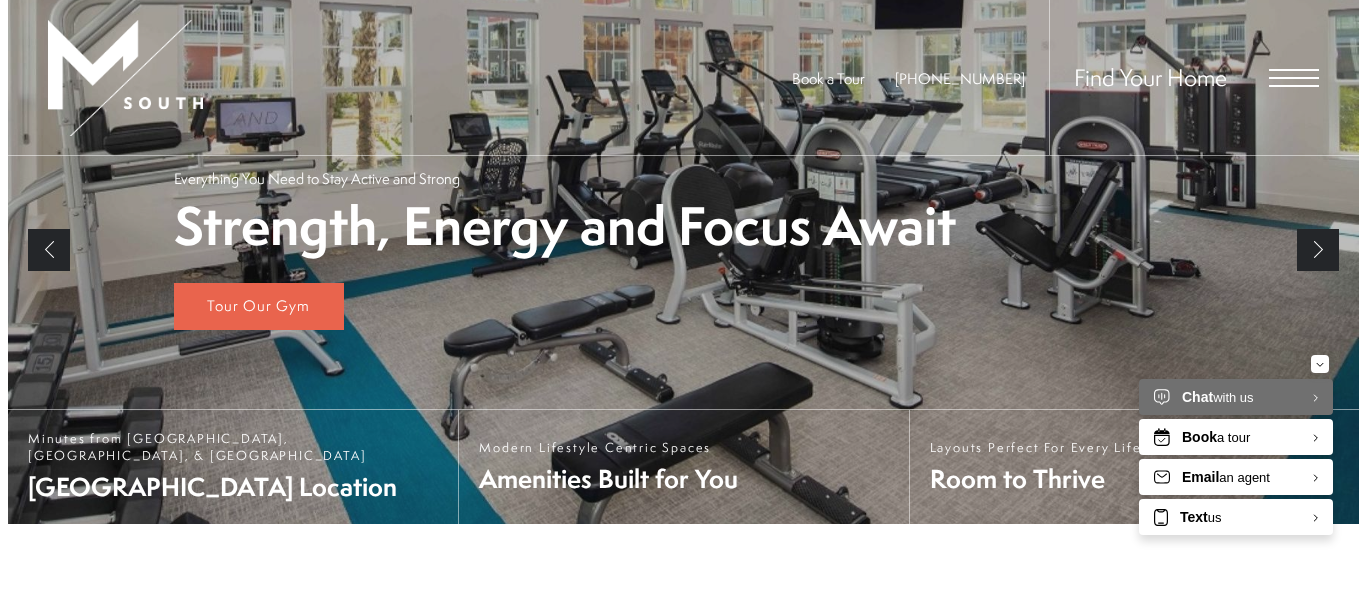 scroll, scrollTop: 0, scrollLeft: 0, axis: both 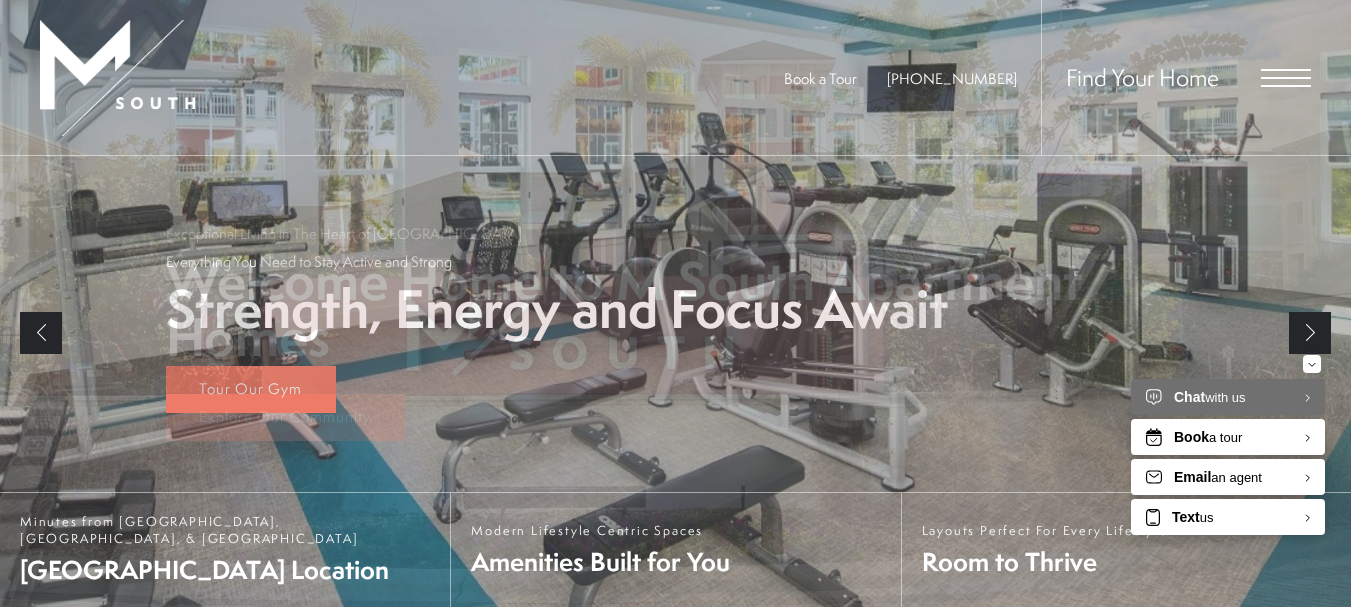click at bounding box center [1286, 78] 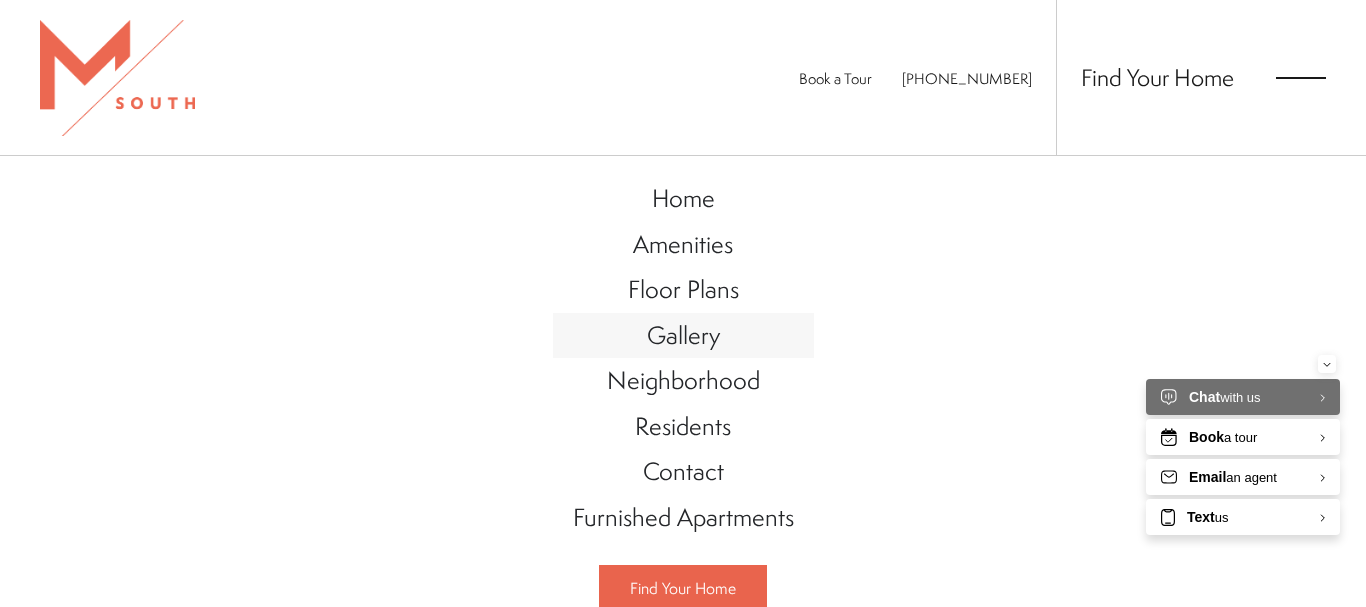 click on "Gallery" at bounding box center [683, 335] 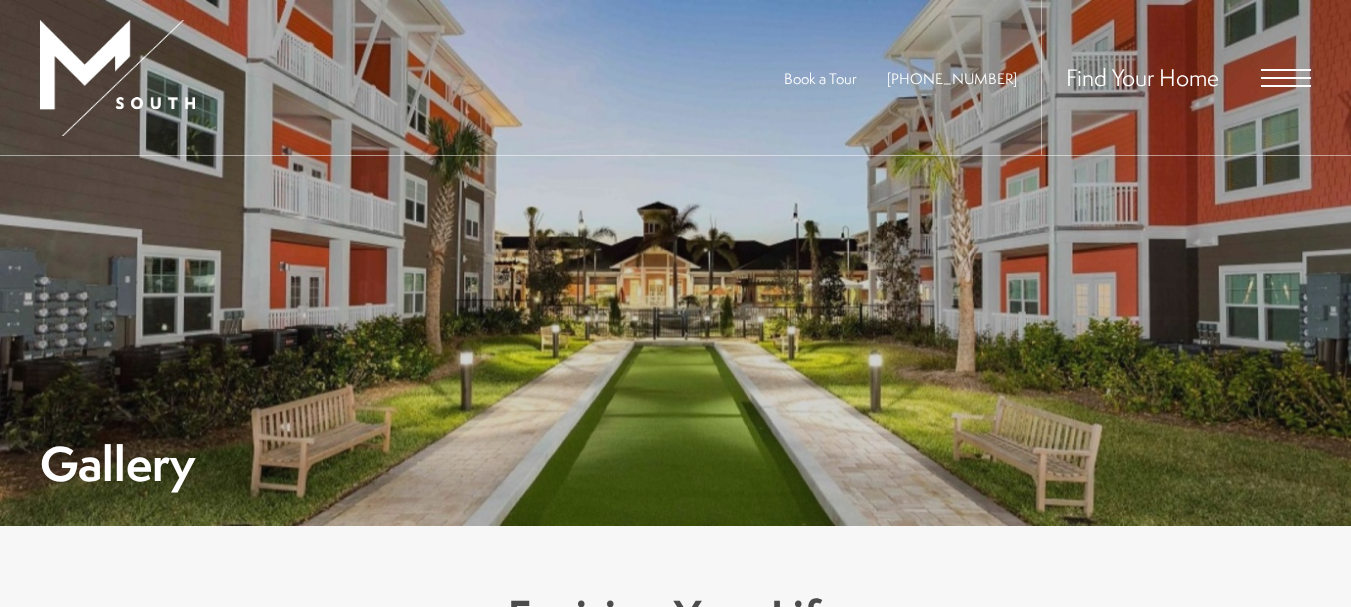 scroll, scrollTop: 0, scrollLeft: 0, axis: both 